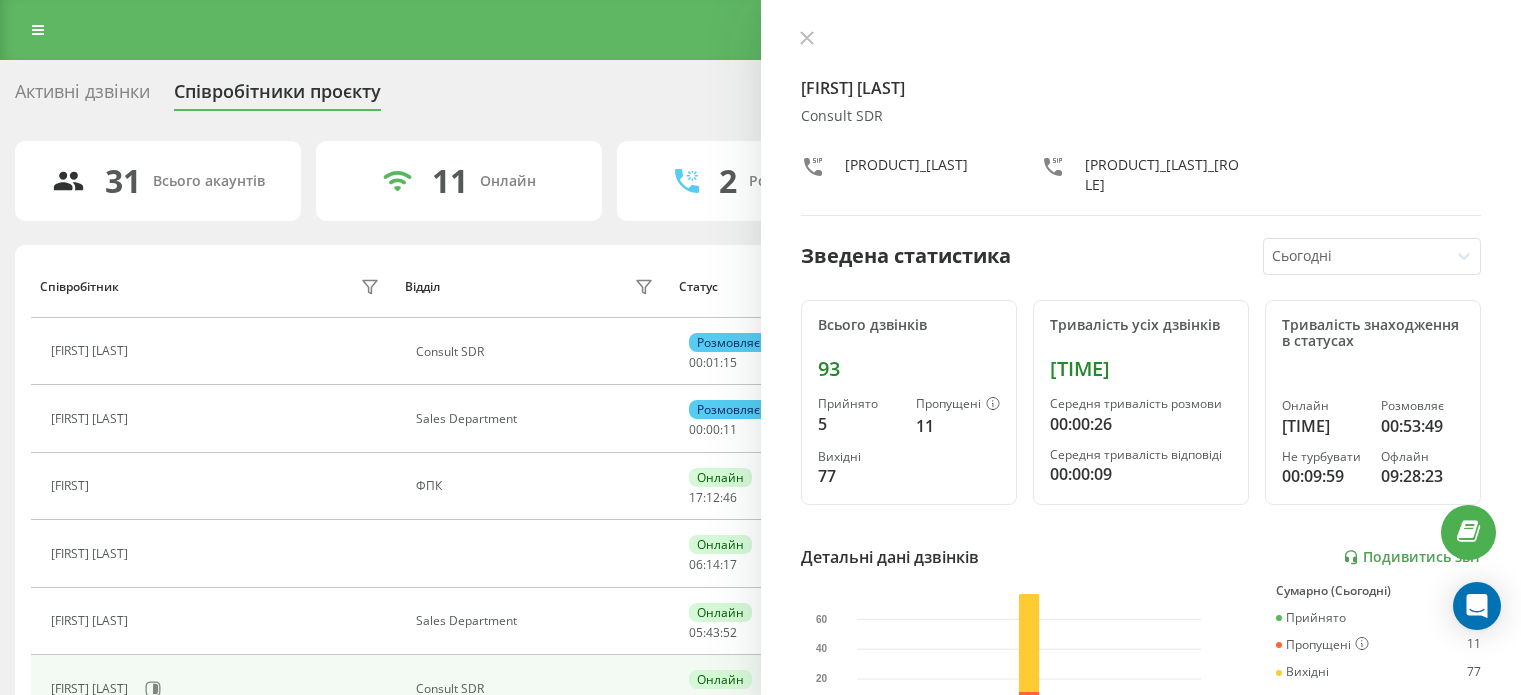 scroll, scrollTop: 0, scrollLeft: 0, axis: both 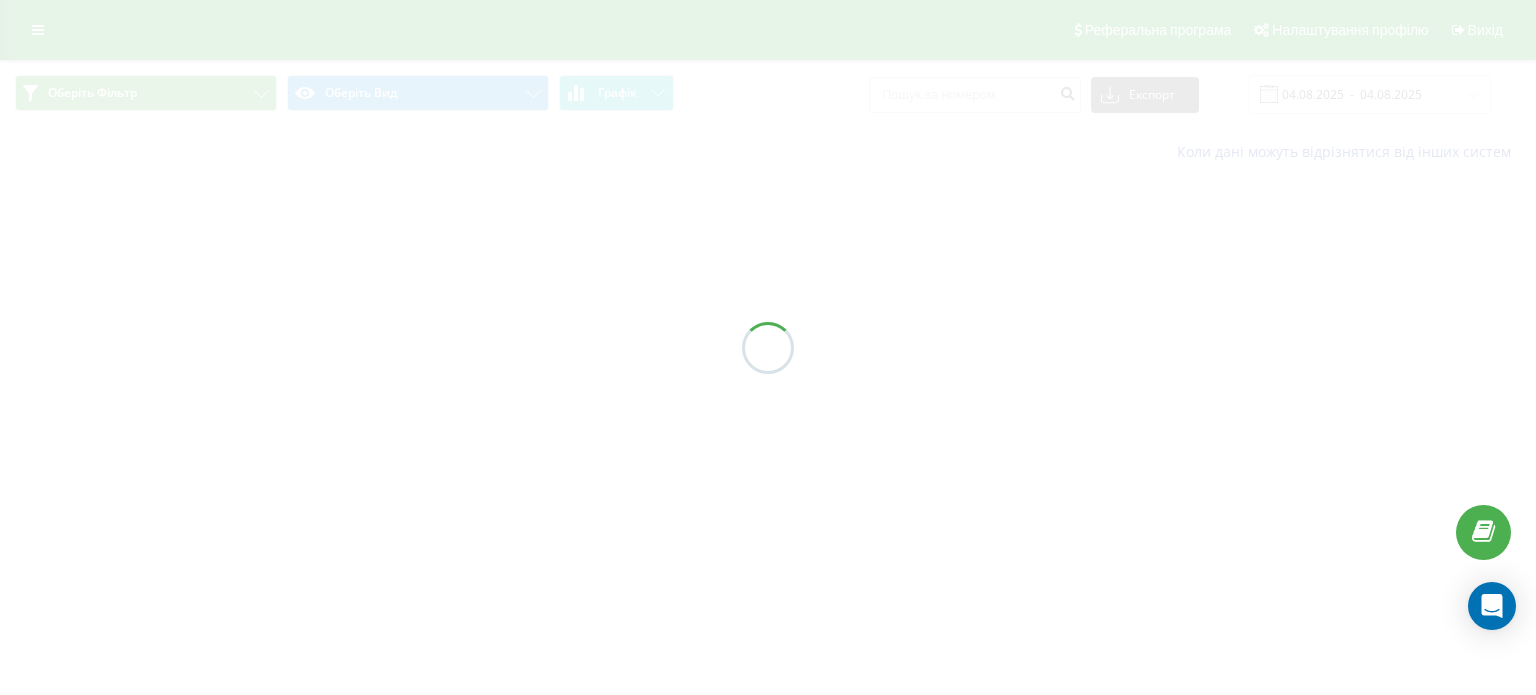 type on "04.08.2025  -  05.08.2025" 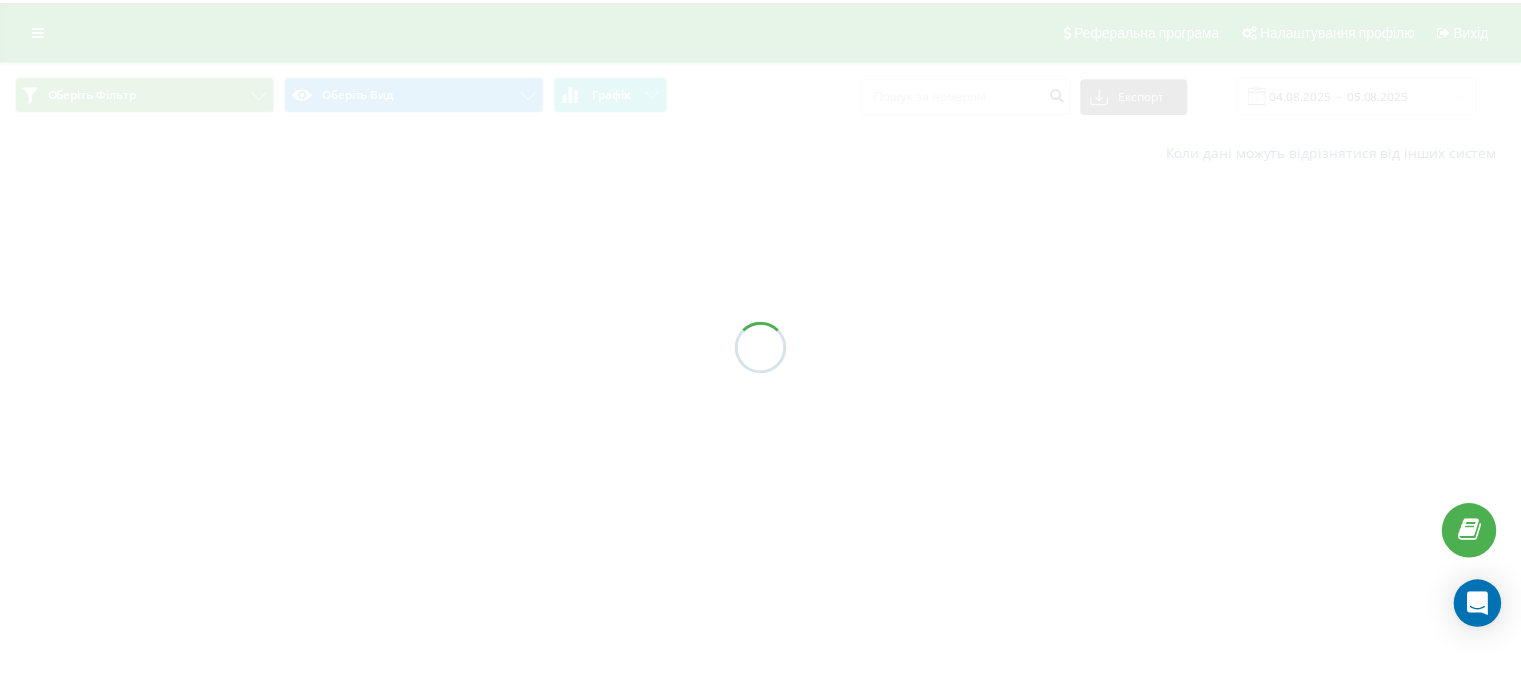 scroll, scrollTop: 0, scrollLeft: 0, axis: both 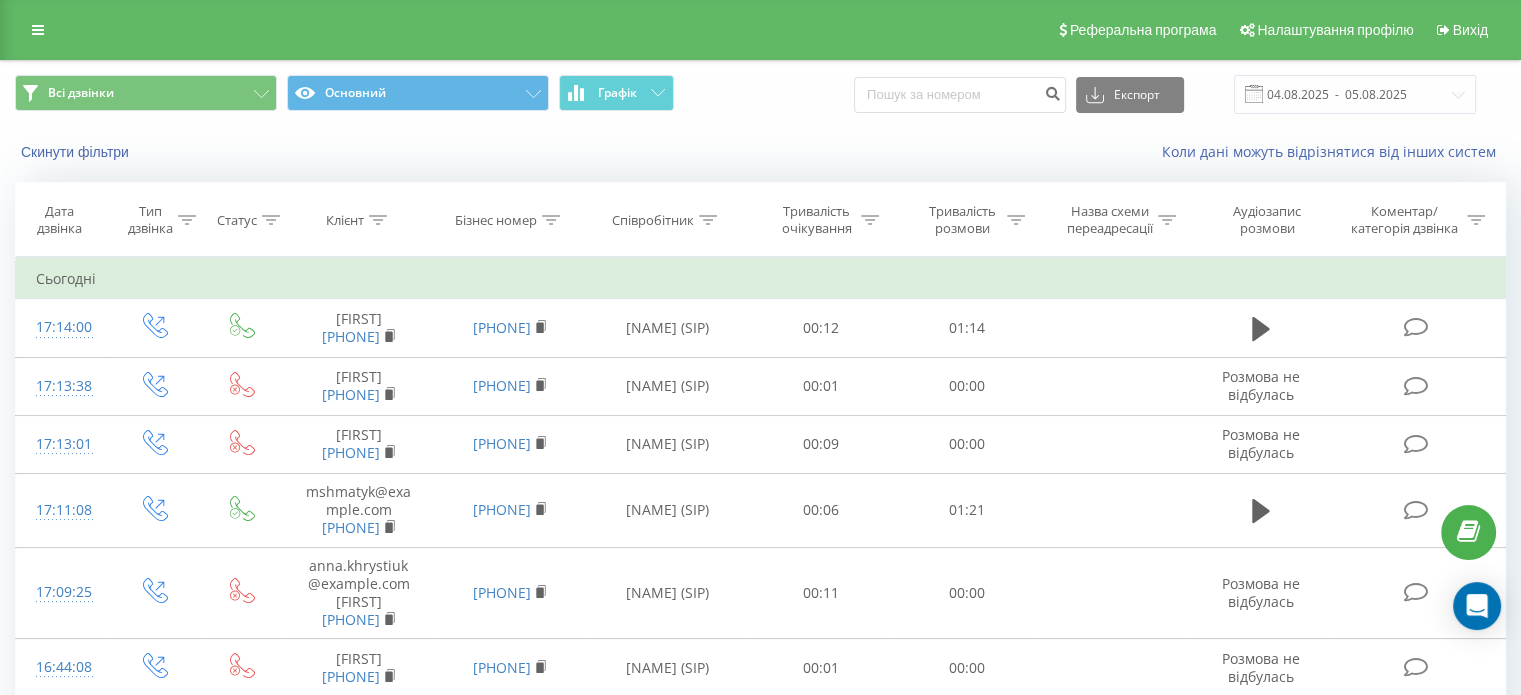 click at bounding box center (1016, 220) 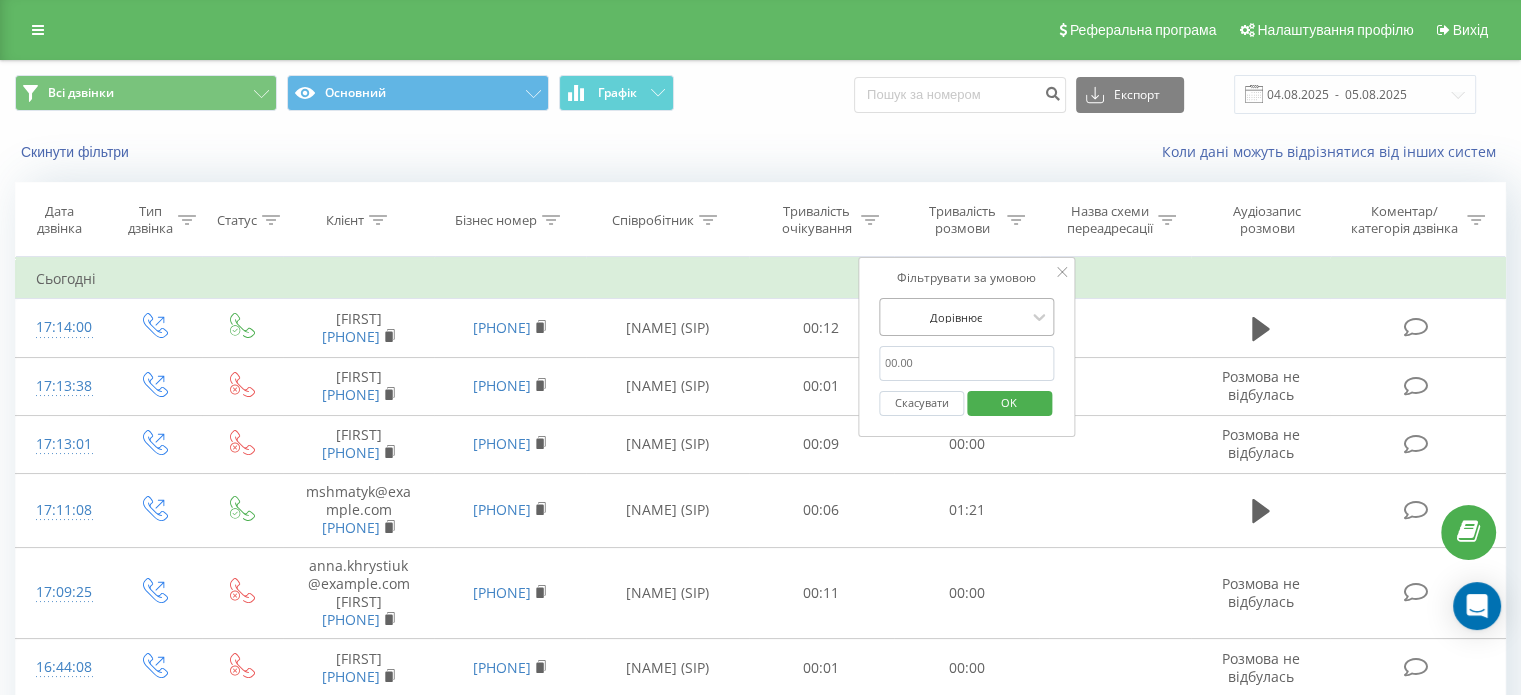 click at bounding box center [956, 317] 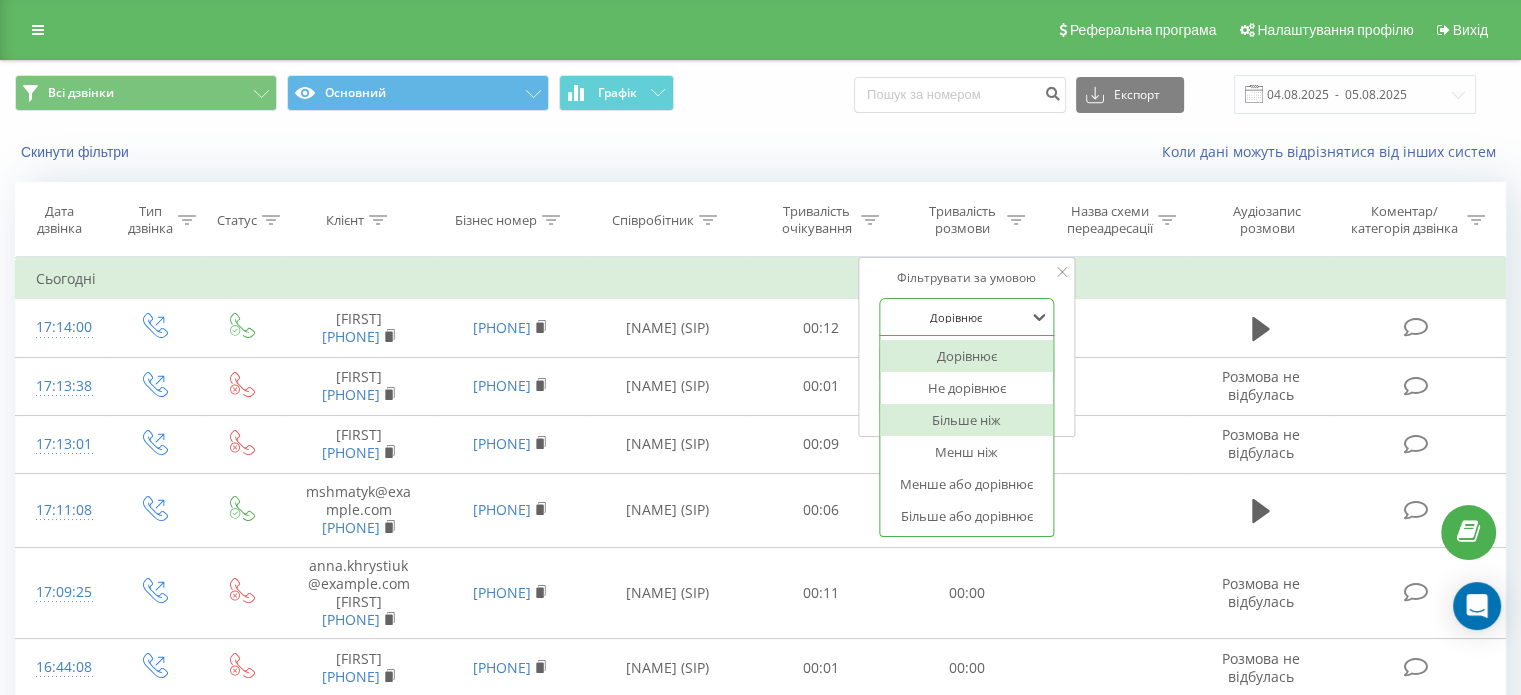 click on "Більше ніж" at bounding box center (967, 420) 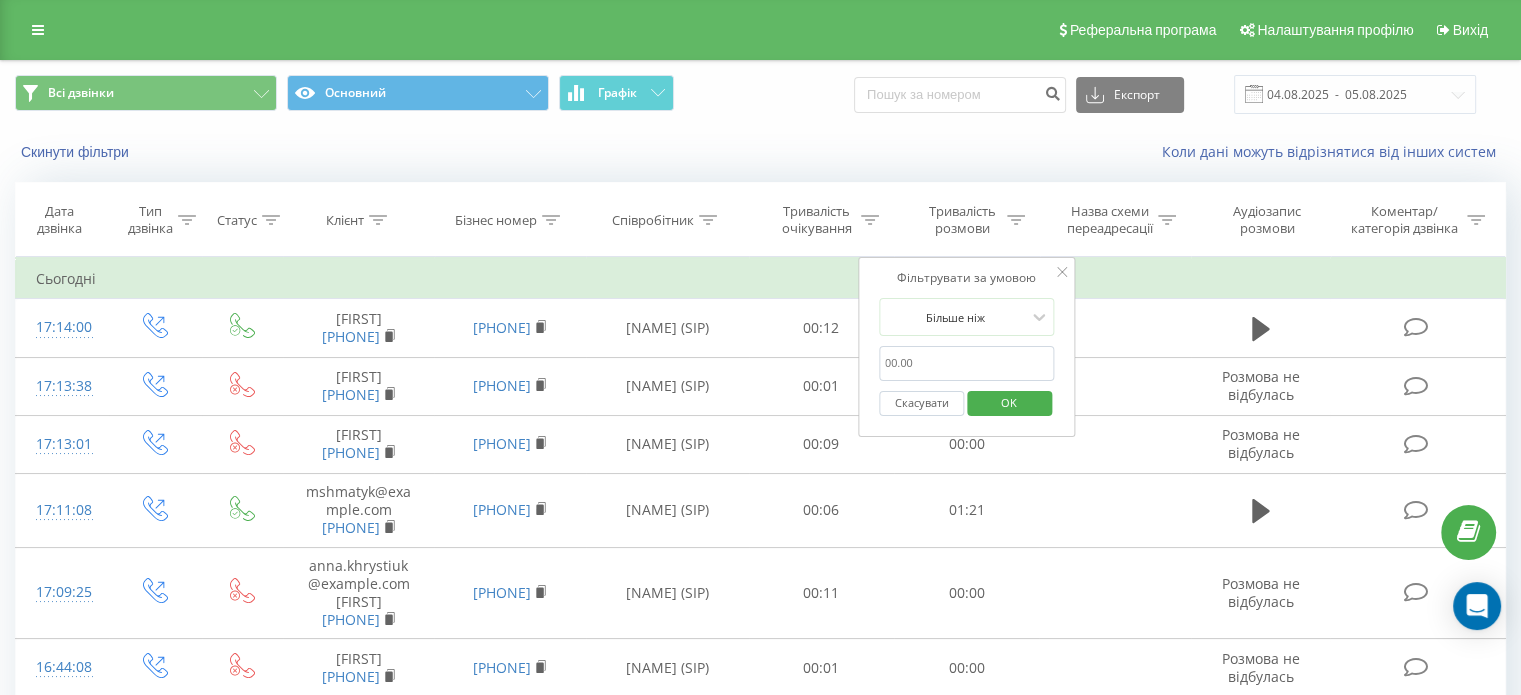 click on "Більше ніж Скасувати OK" at bounding box center (967, 362) 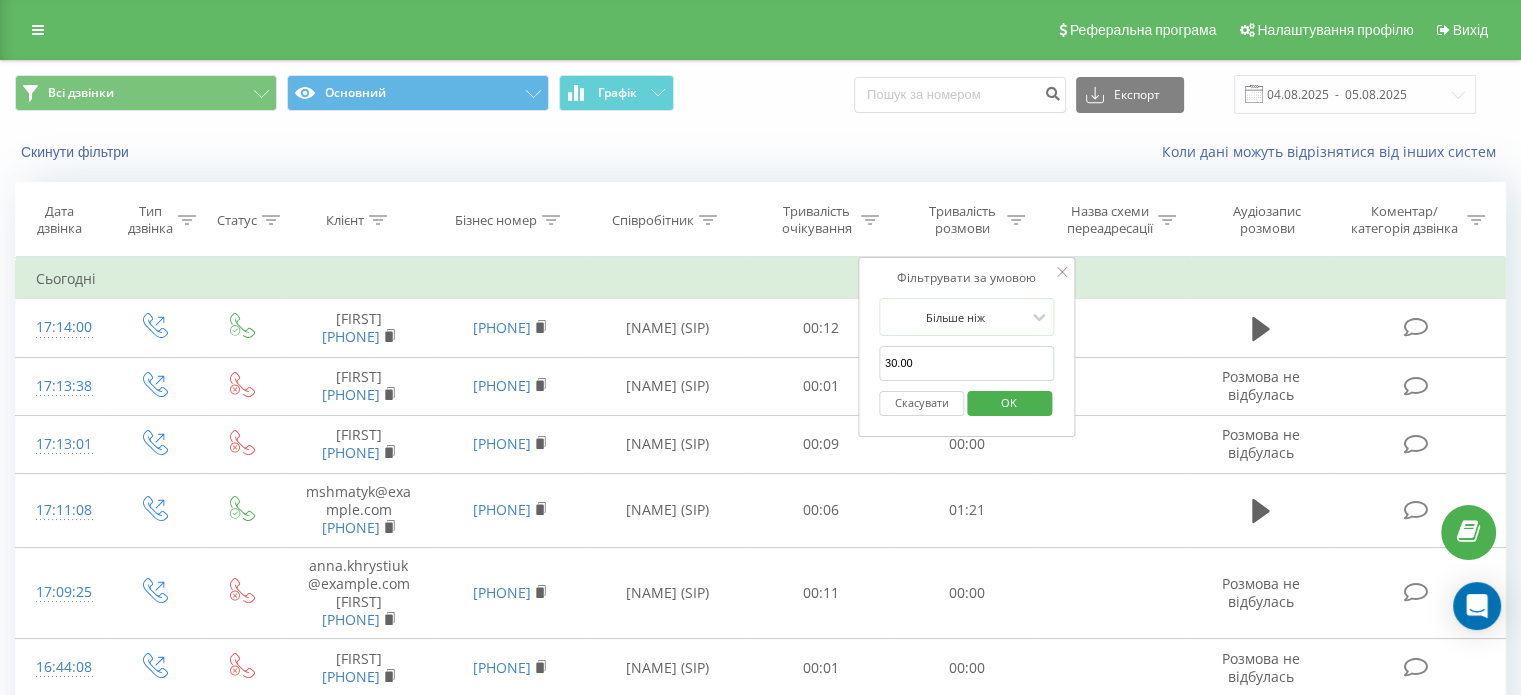 click on "OK" at bounding box center [1009, 402] 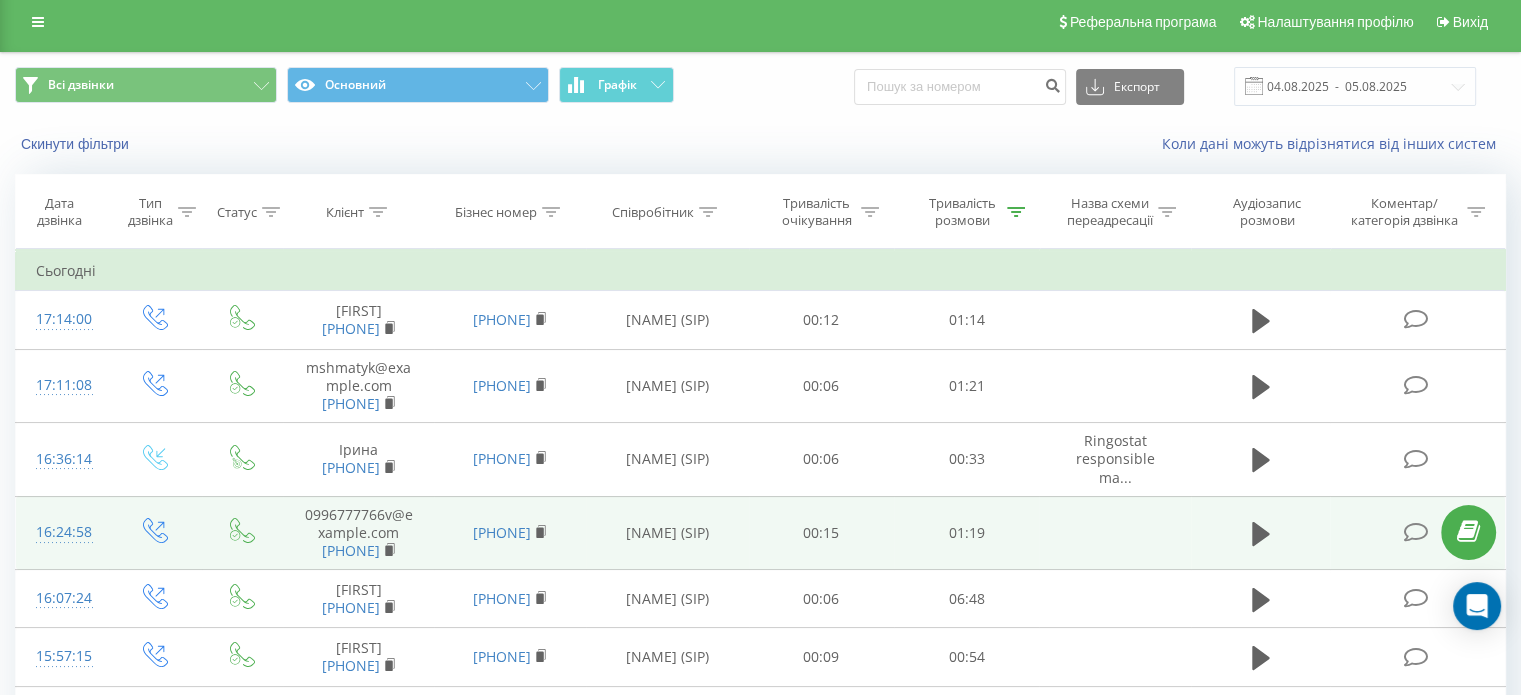scroll, scrollTop: 0, scrollLeft: 0, axis: both 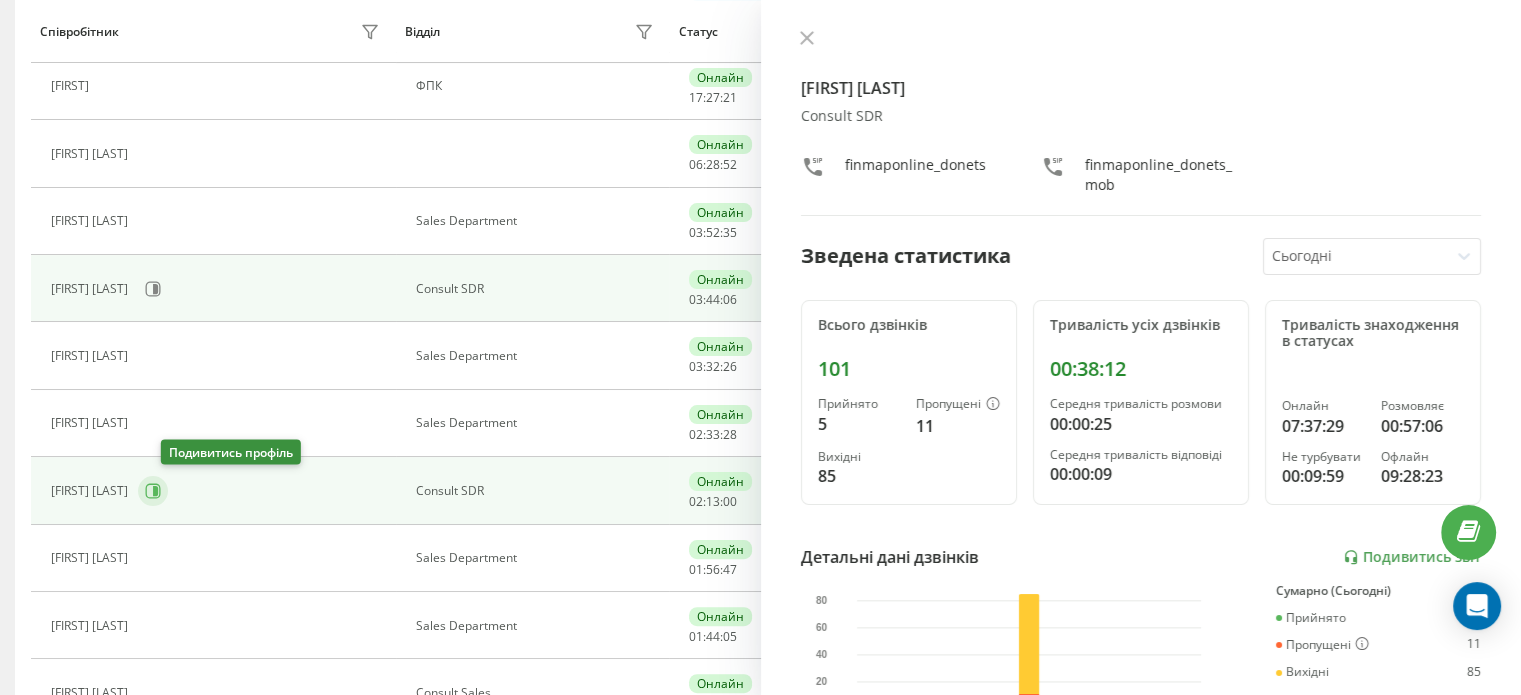 click 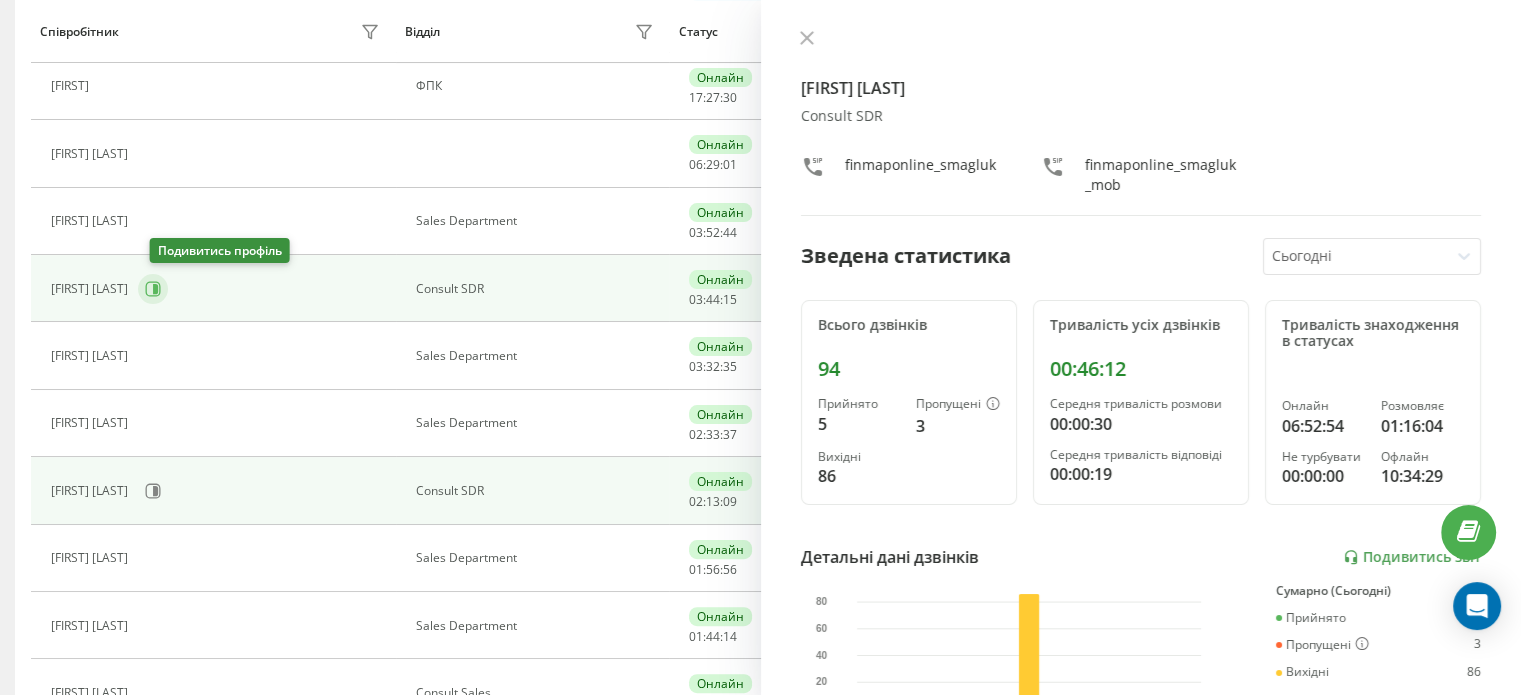 click 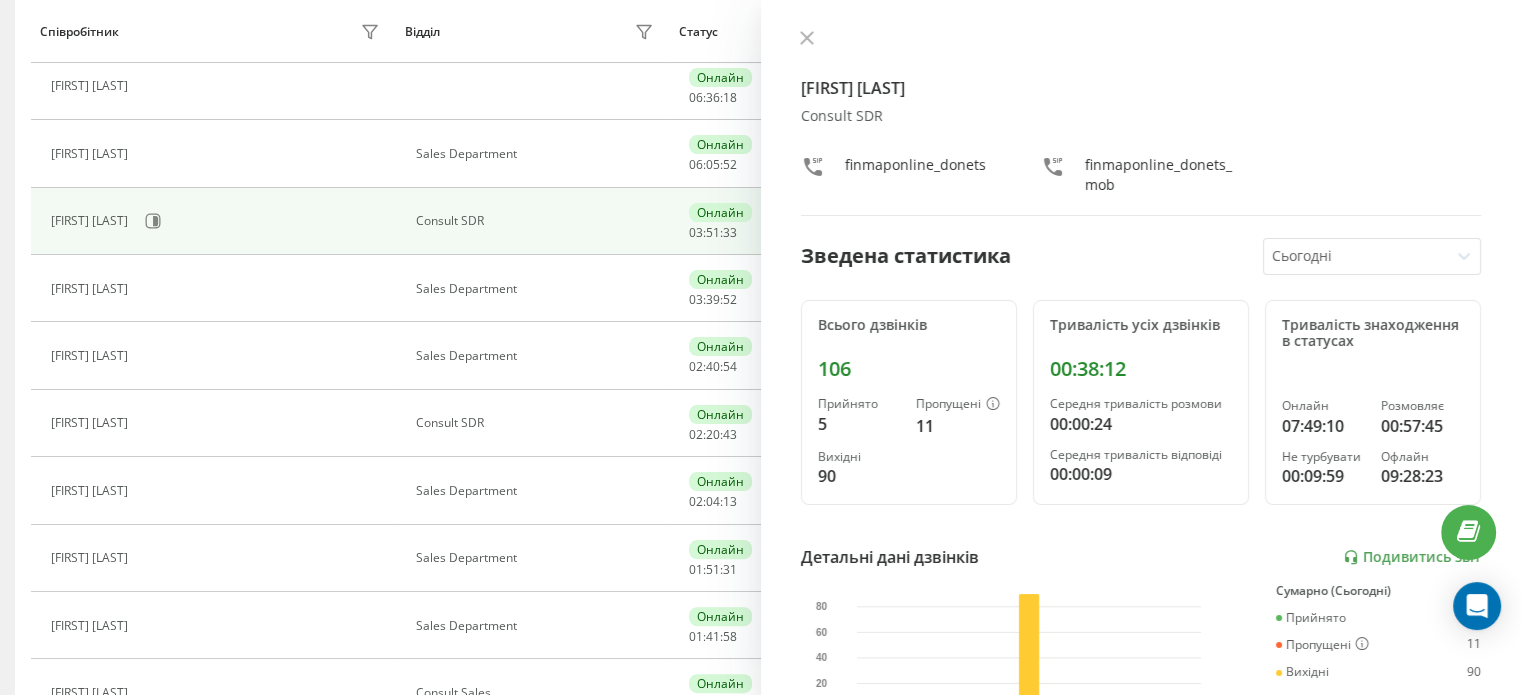 scroll, scrollTop: 0, scrollLeft: 0, axis: both 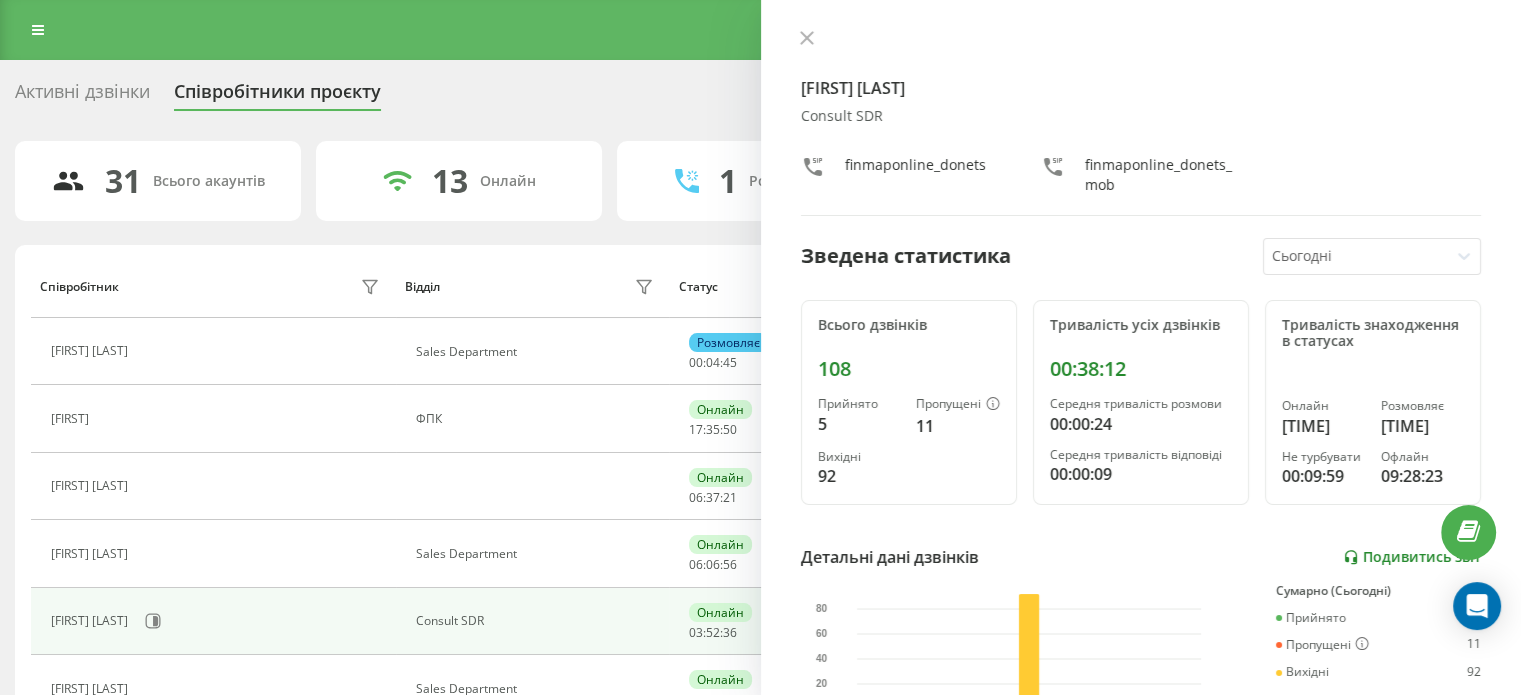 click on "Подивитись звіт" at bounding box center (1412, 557) 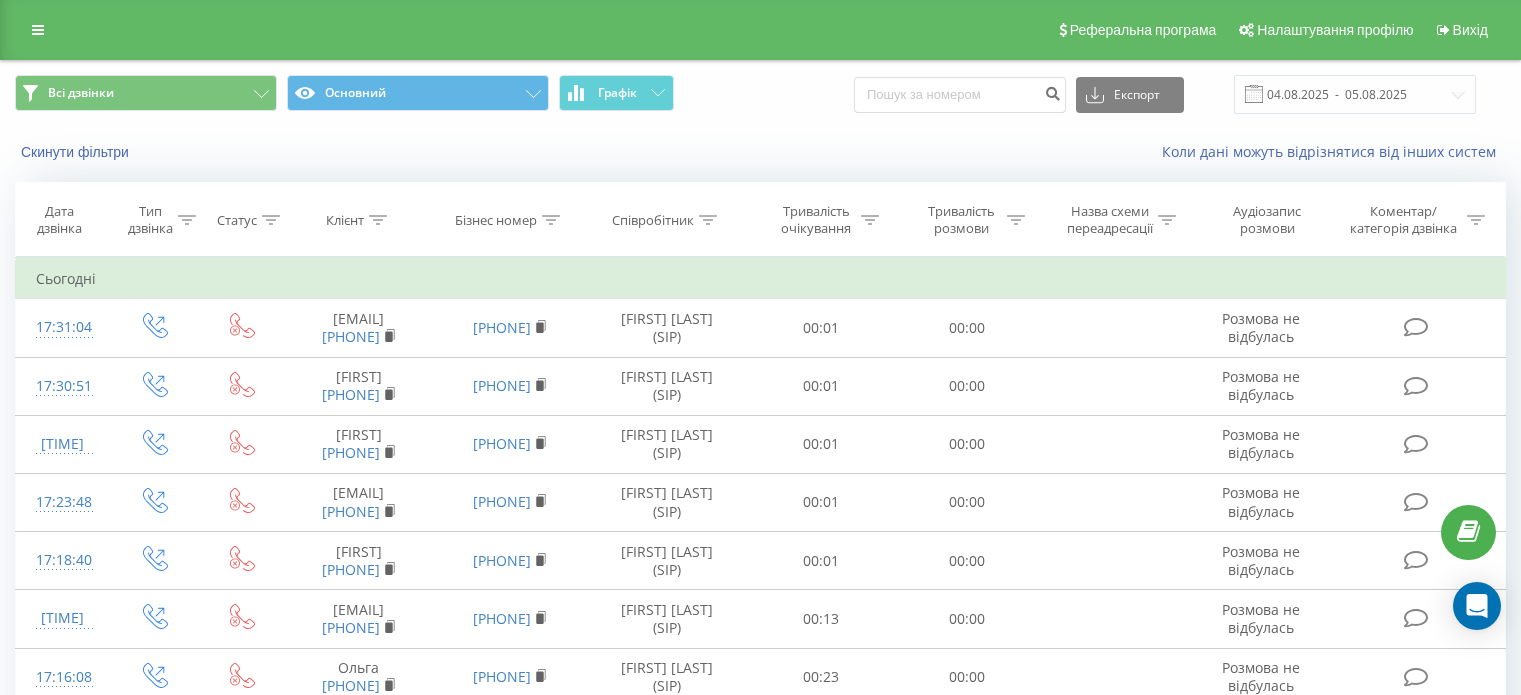 scroll, scrollTop: 0, scrollLeft: 0, axis: both 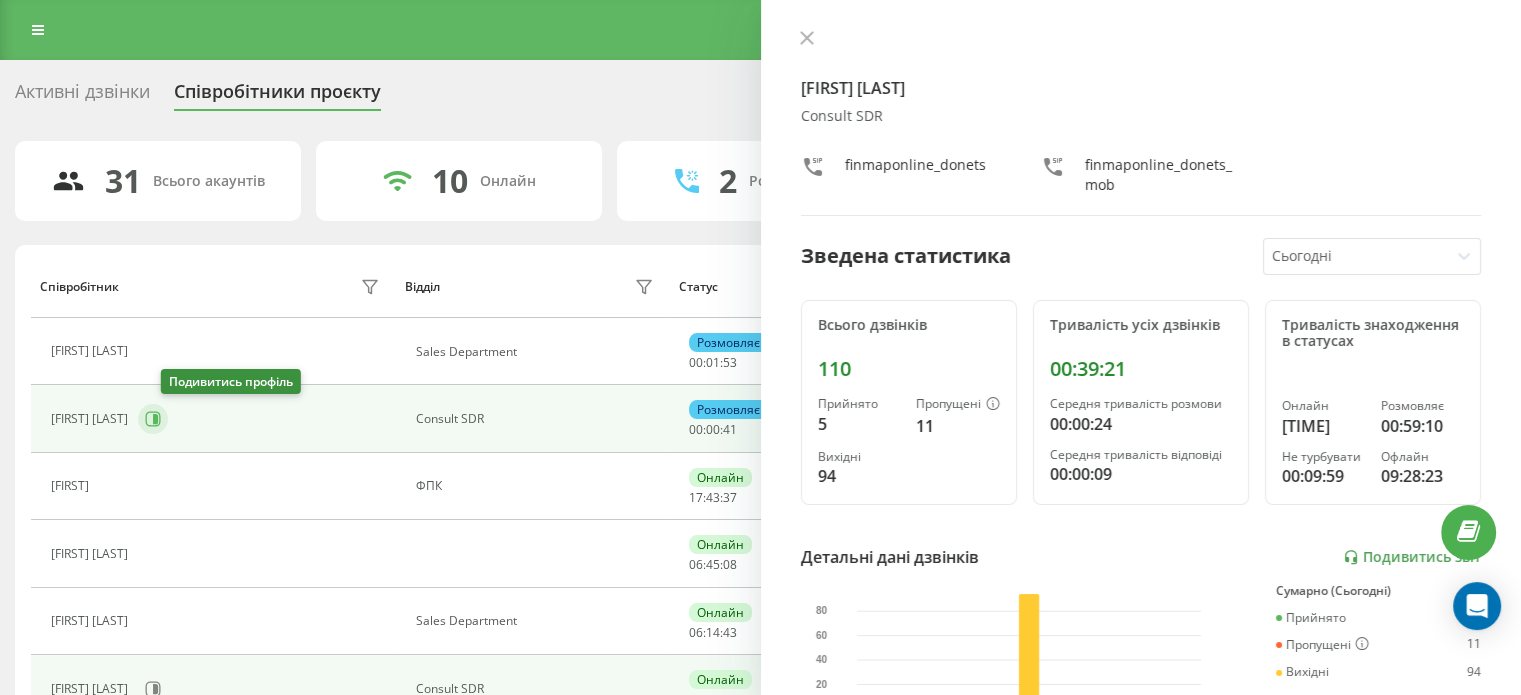 click 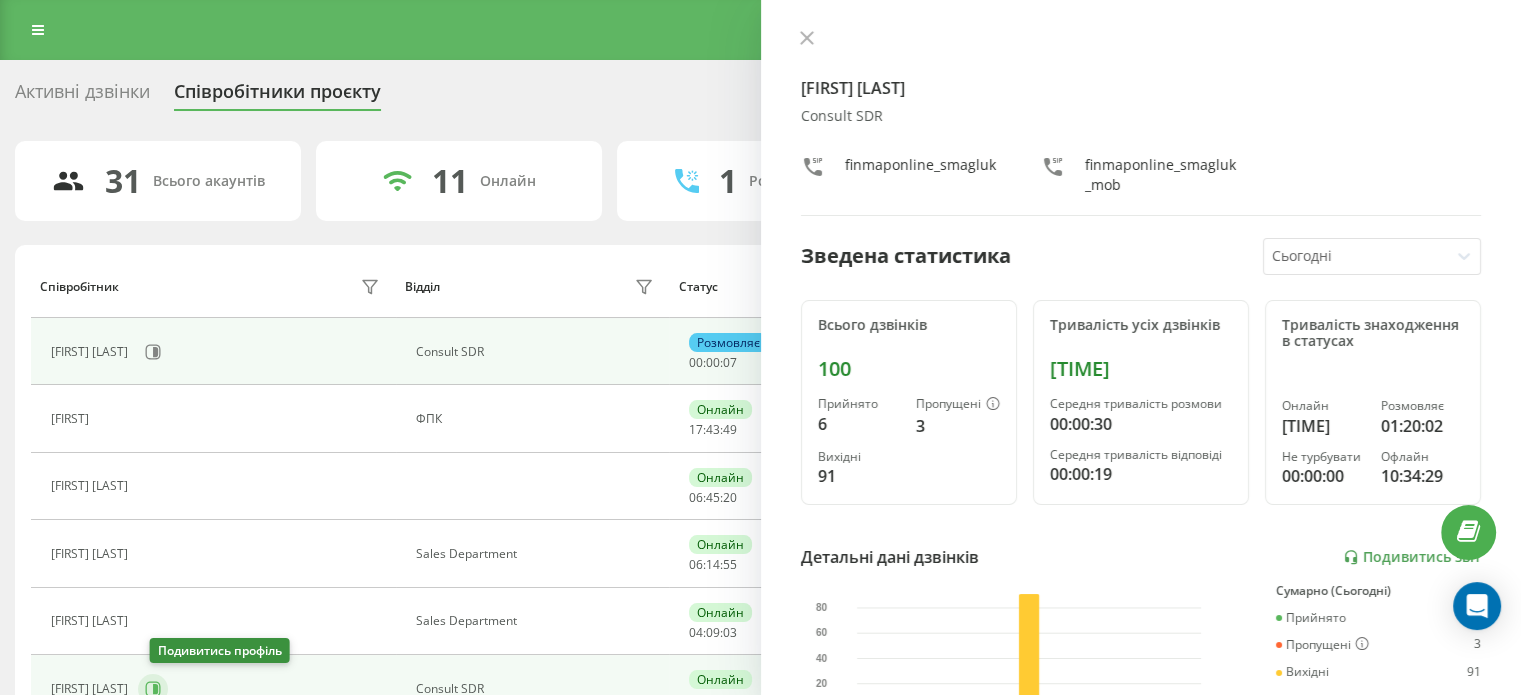 click 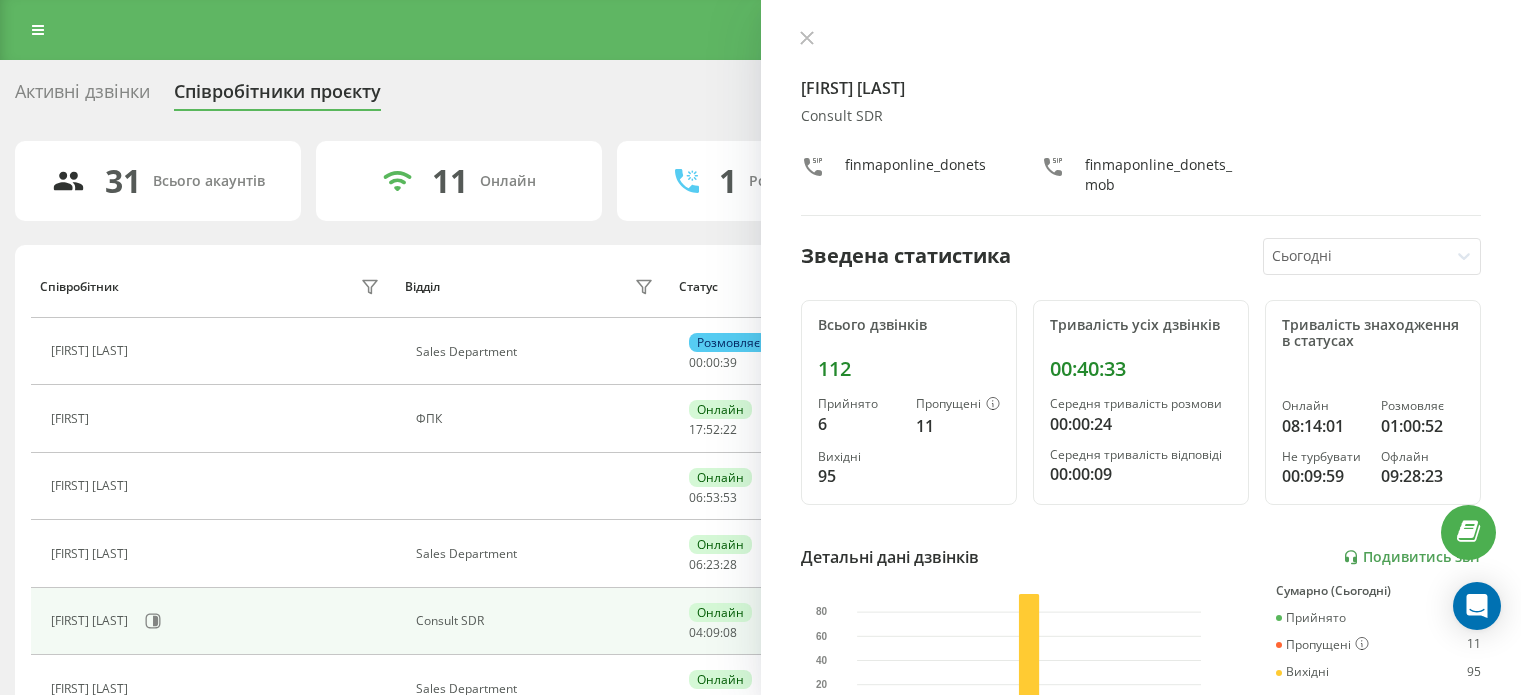 scroll, scrollTop: 0, scrollLeft: 0, axis: both 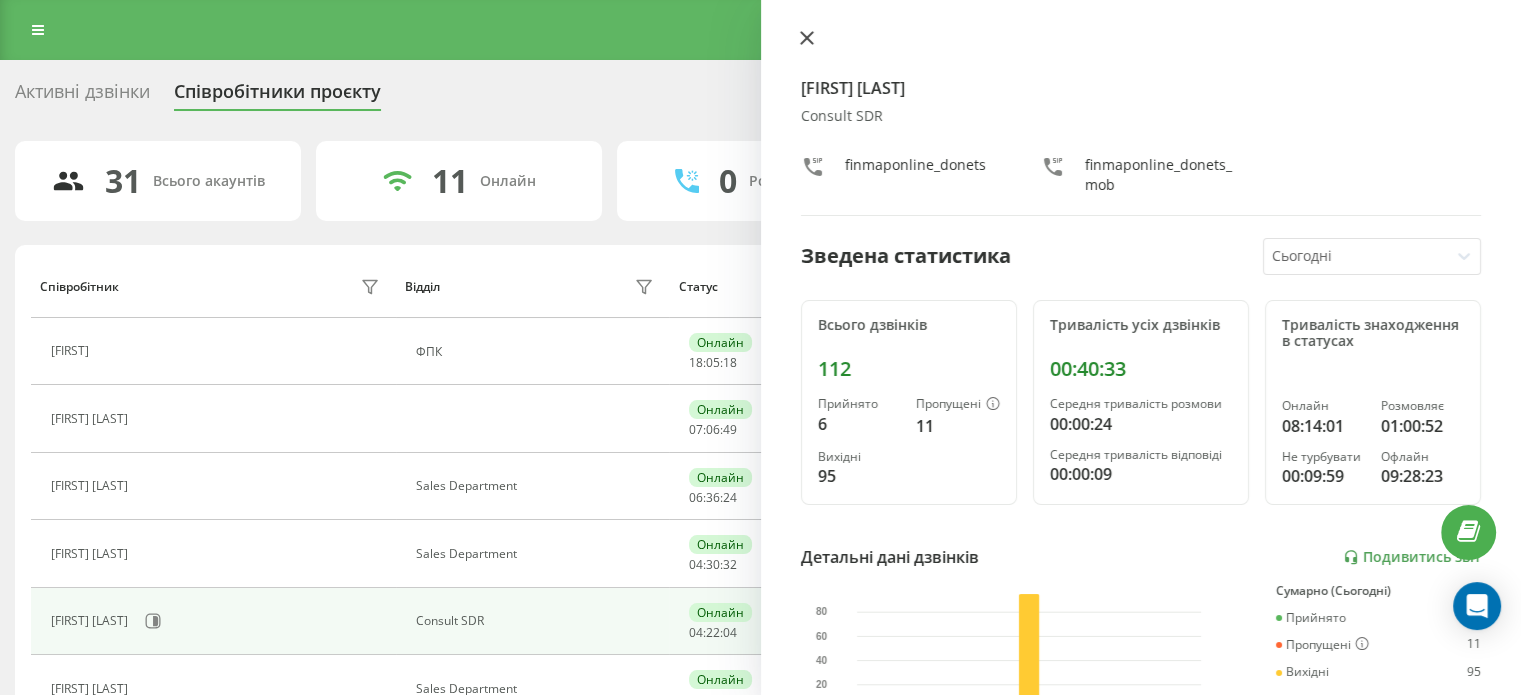 click 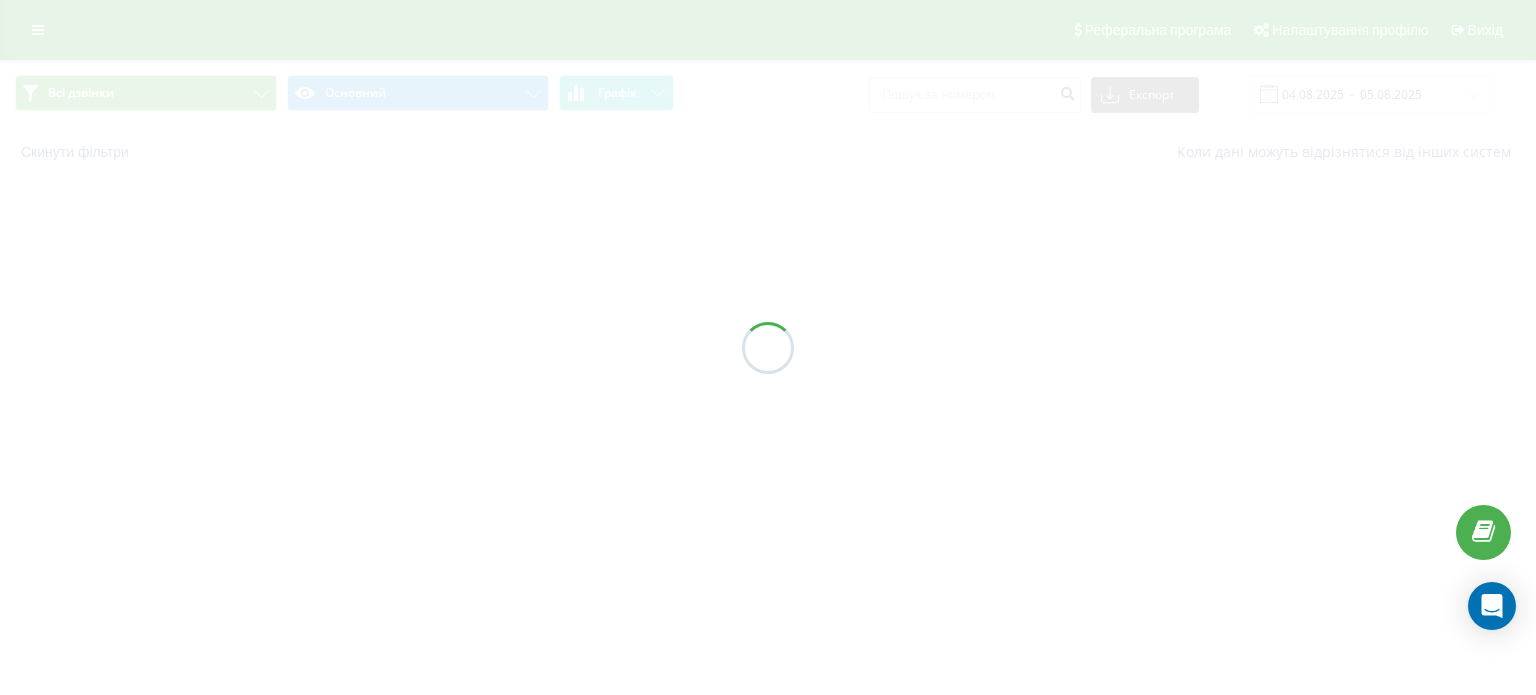 scroll, scrollTop: 0, scrollLeft: 0, axis: both 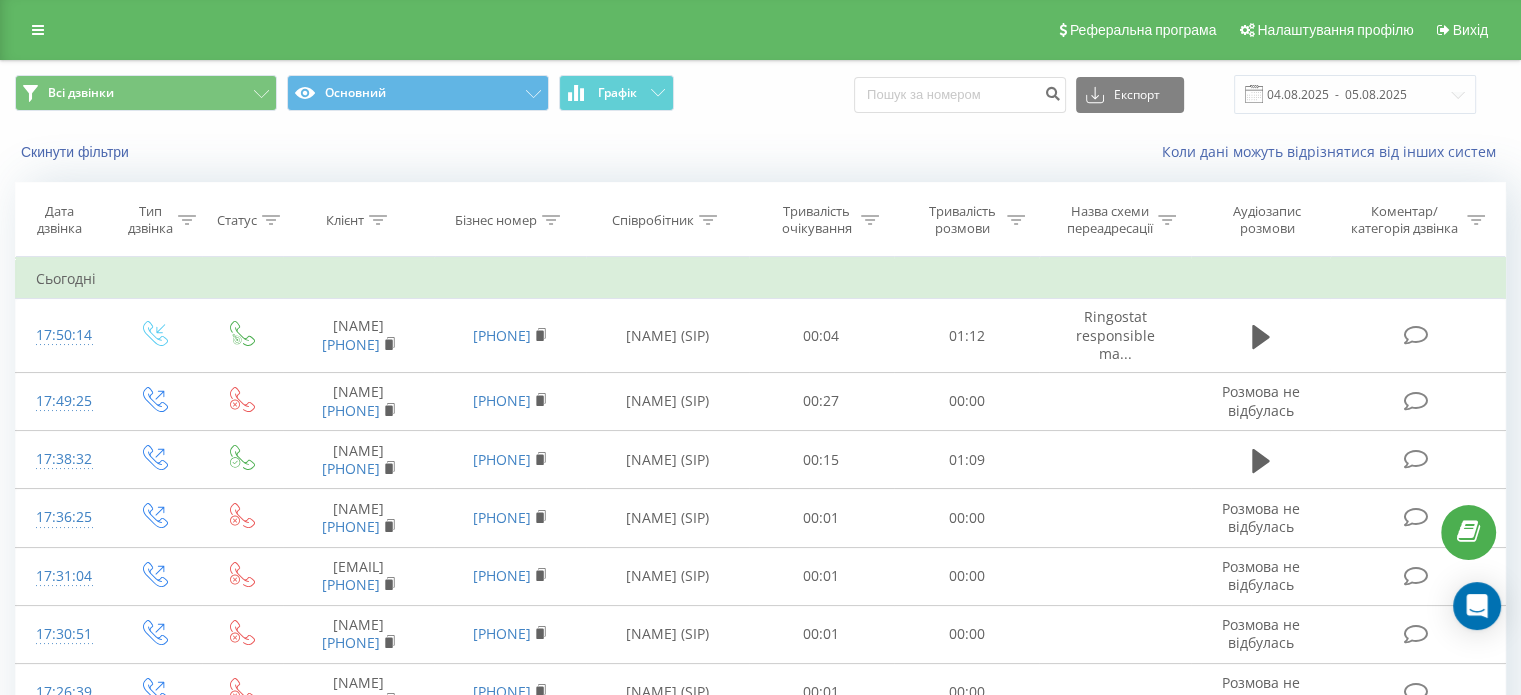 click 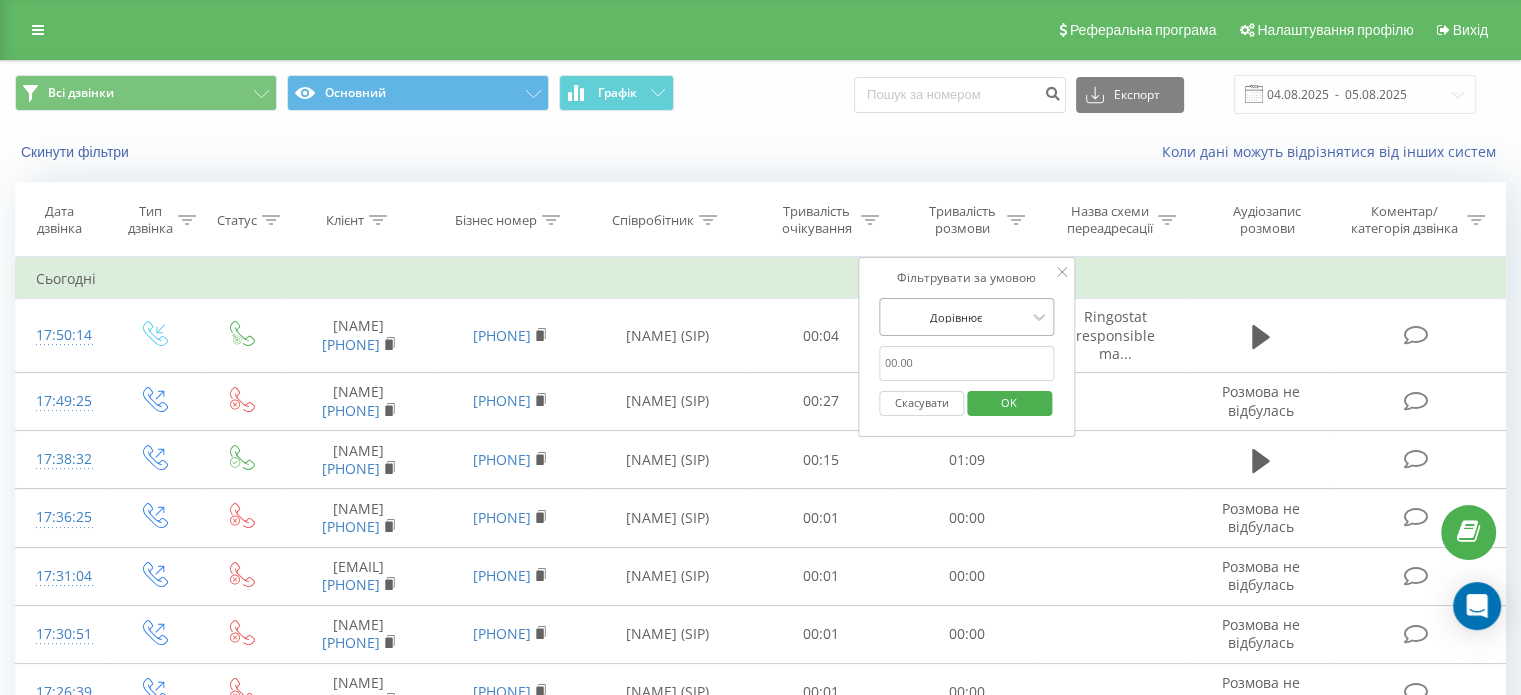 click at bounding box center [956, 317] 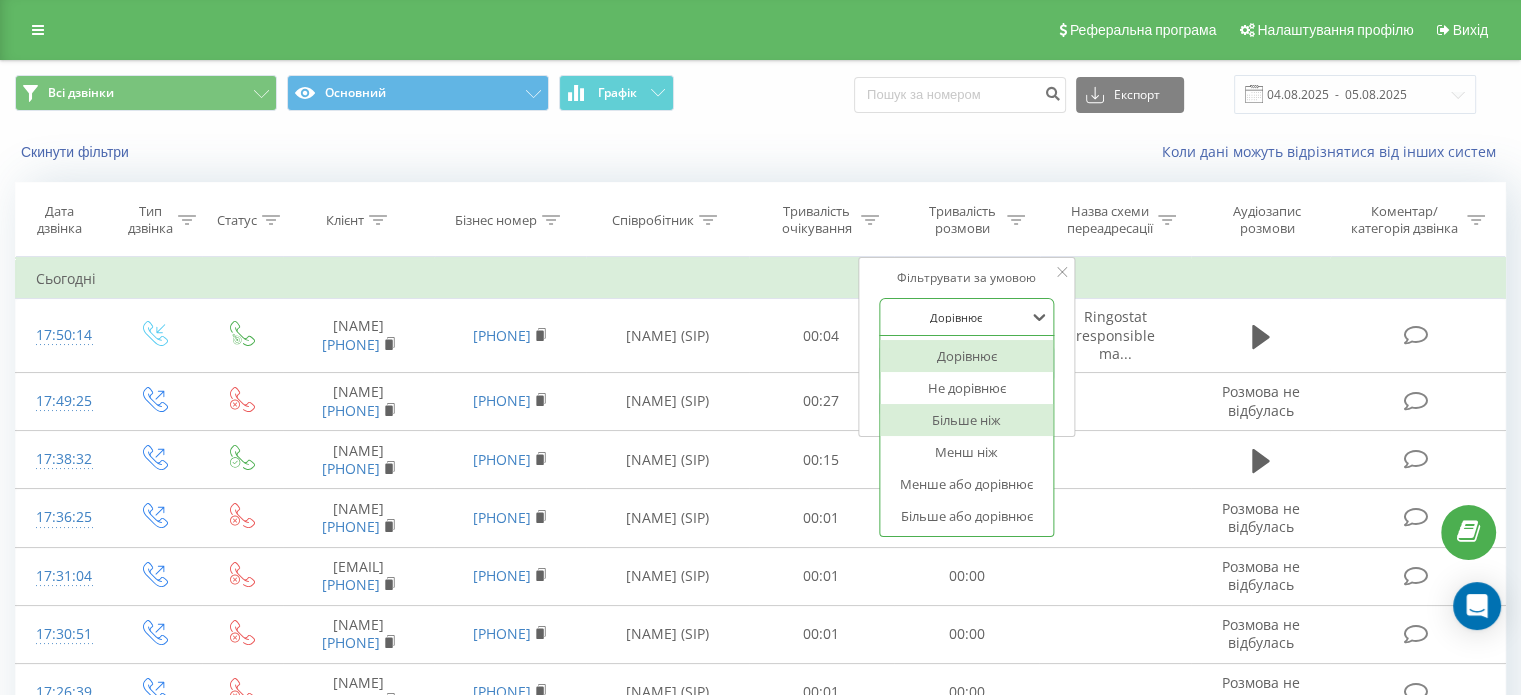 click on "Більше ніж" at bounding box center (967, 420) 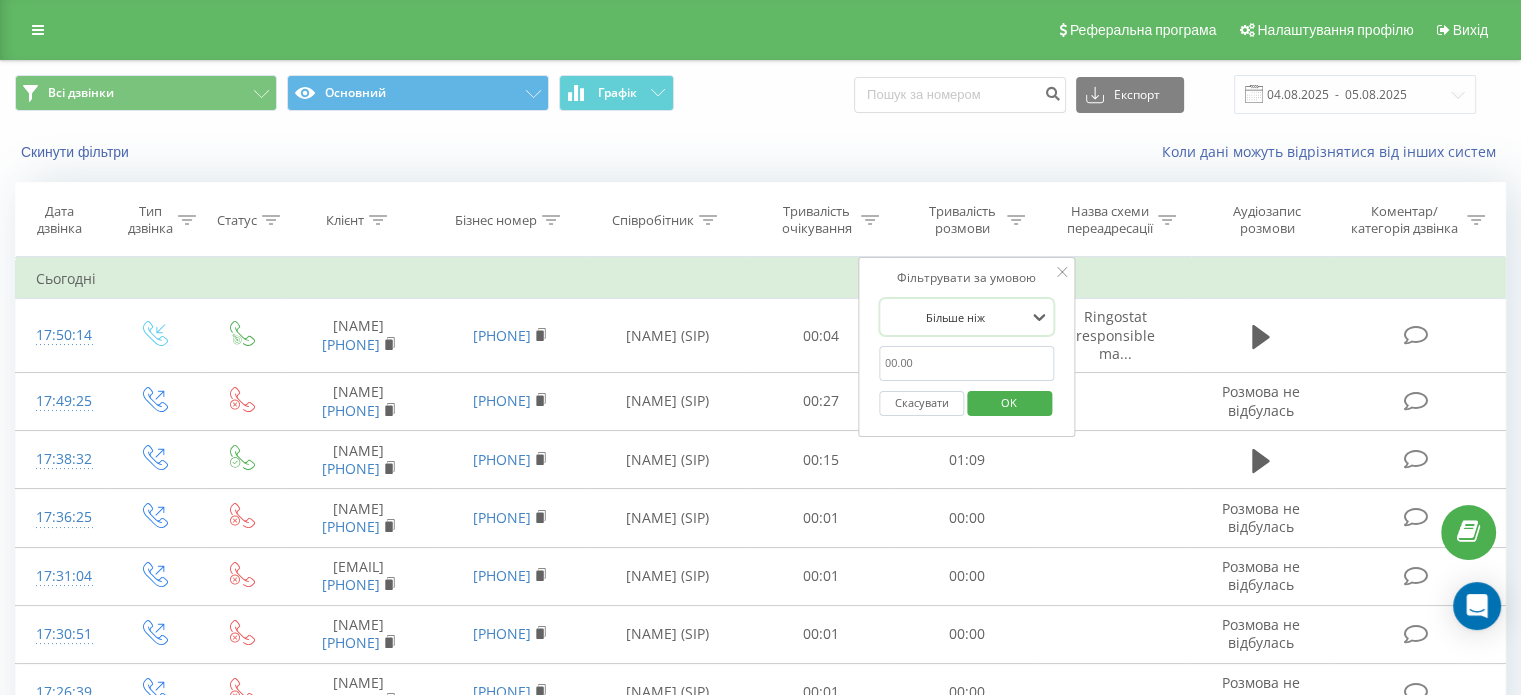 click at bounding box center (967, 363) 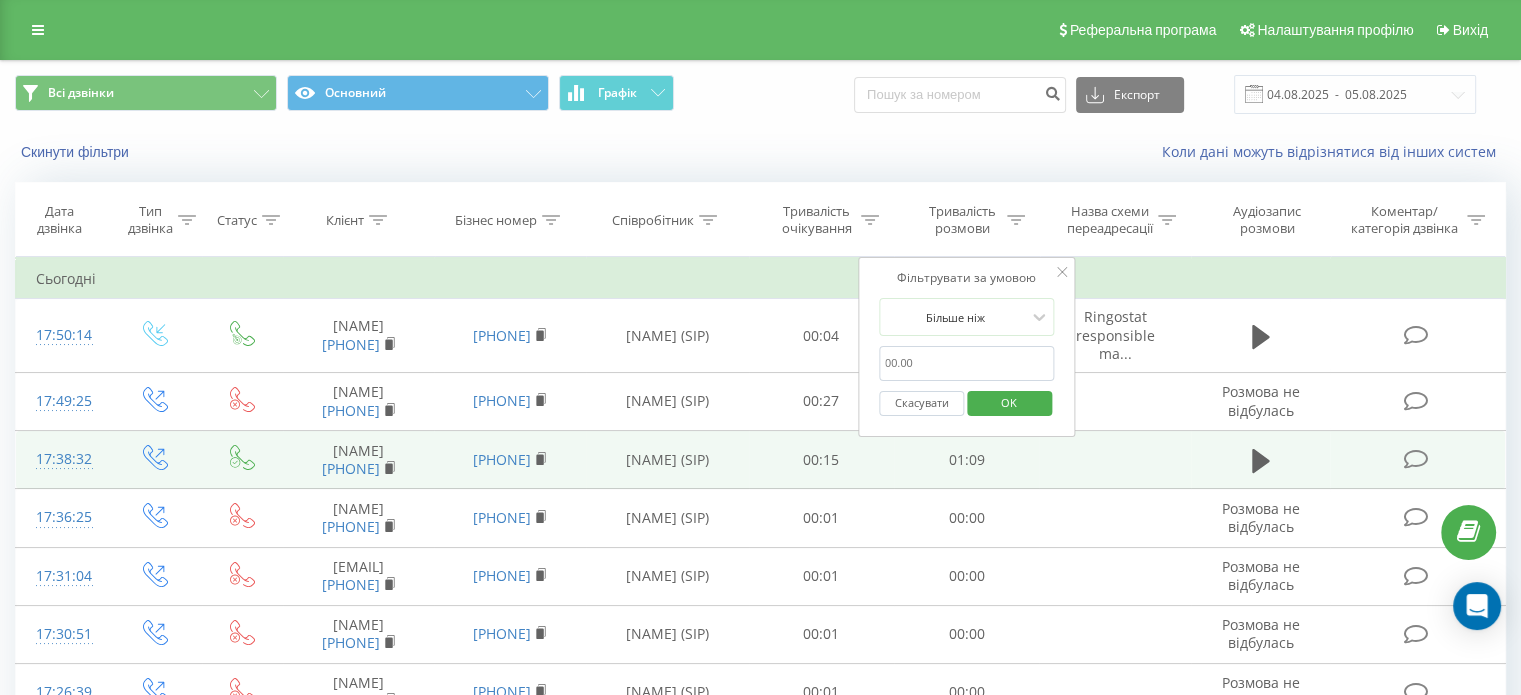 type on "30.00" 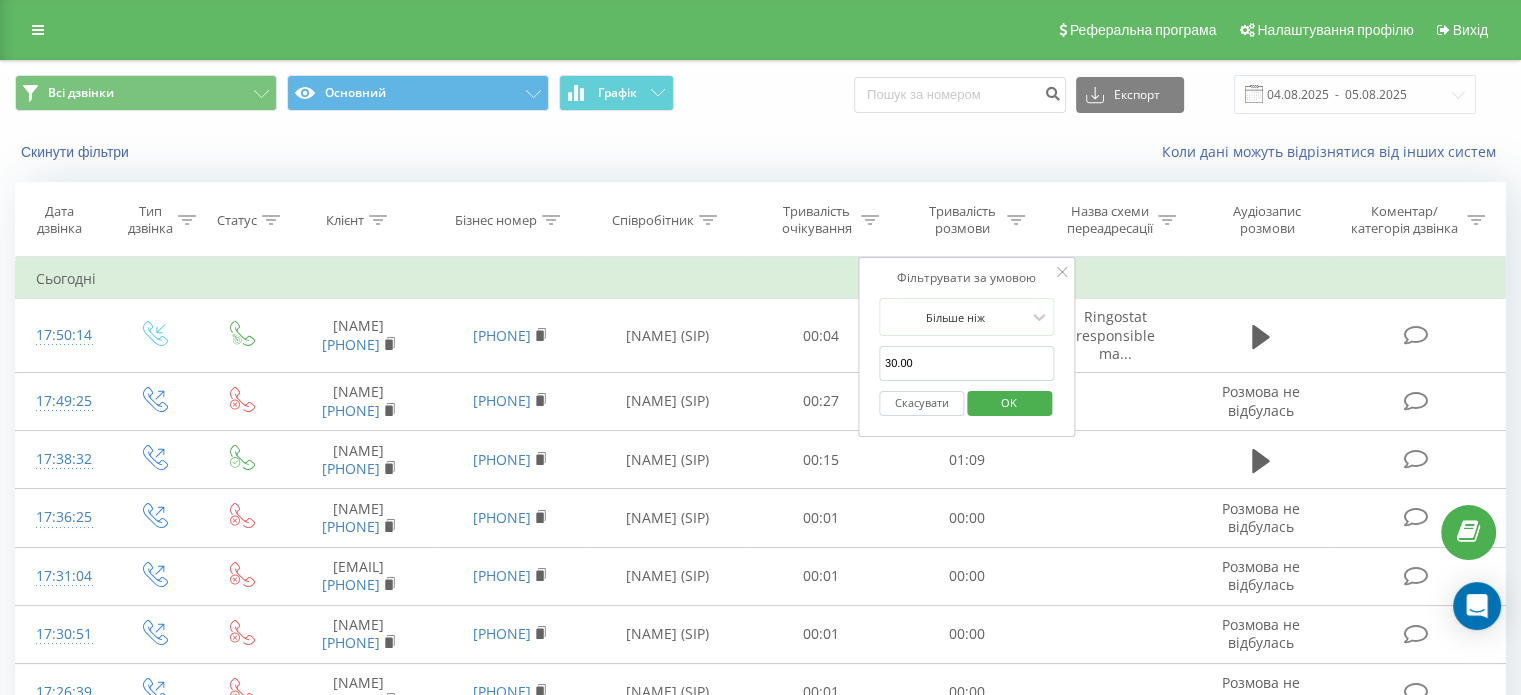click on "OK" at bounding box center [1009, 402] 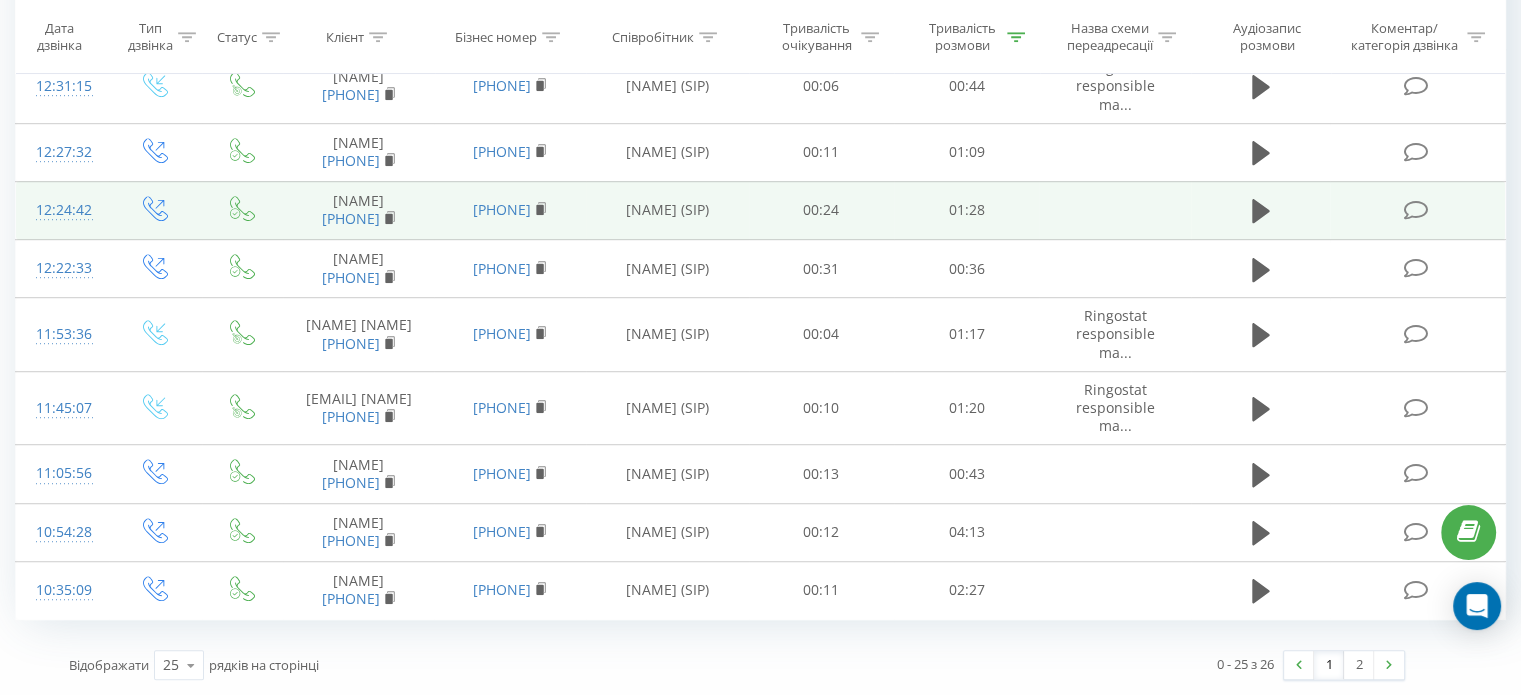 scroll, scrollTop: 1604, scrollLeft: 0, axis: vertical 